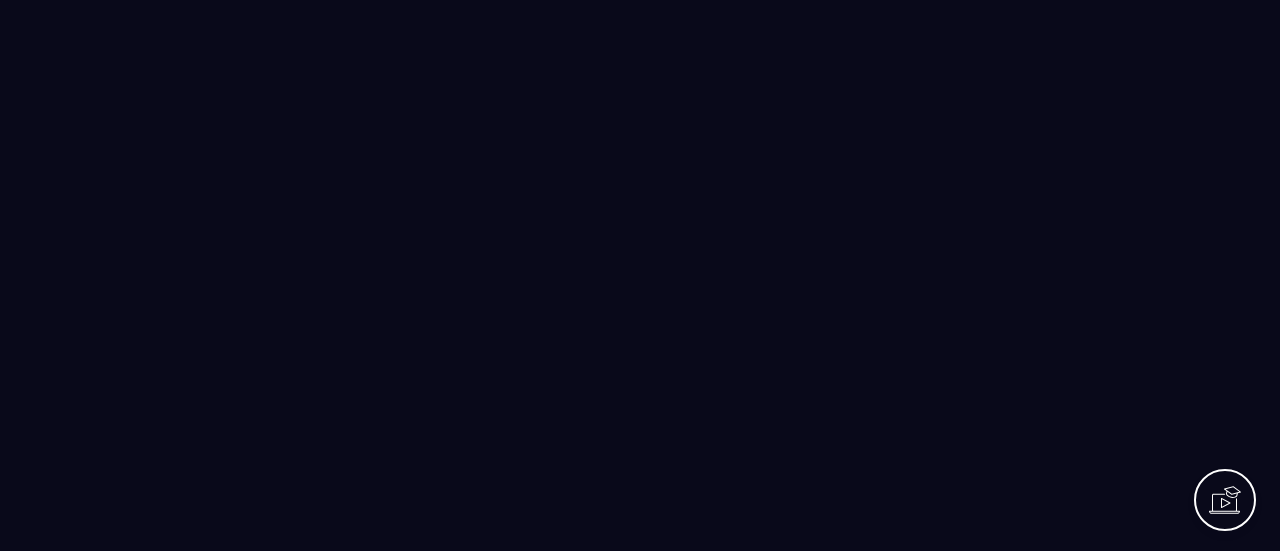 scroll, scrollTop: 0, scrollLeft: 0, axis: both 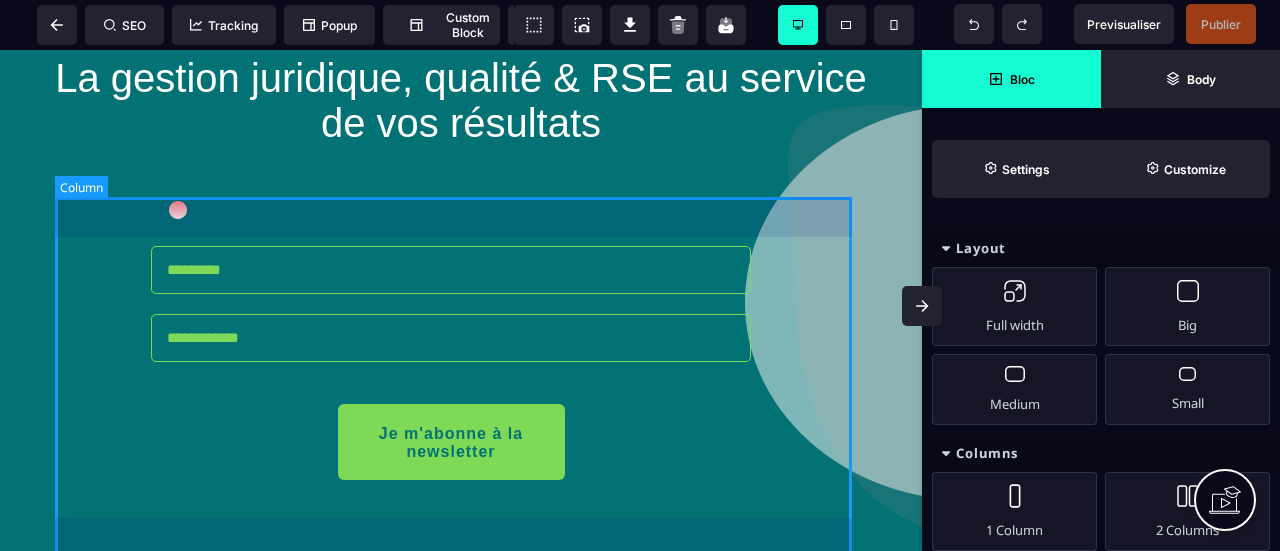 click on "Je m'abonne à la newsletter" at bounding box center [461, 343] 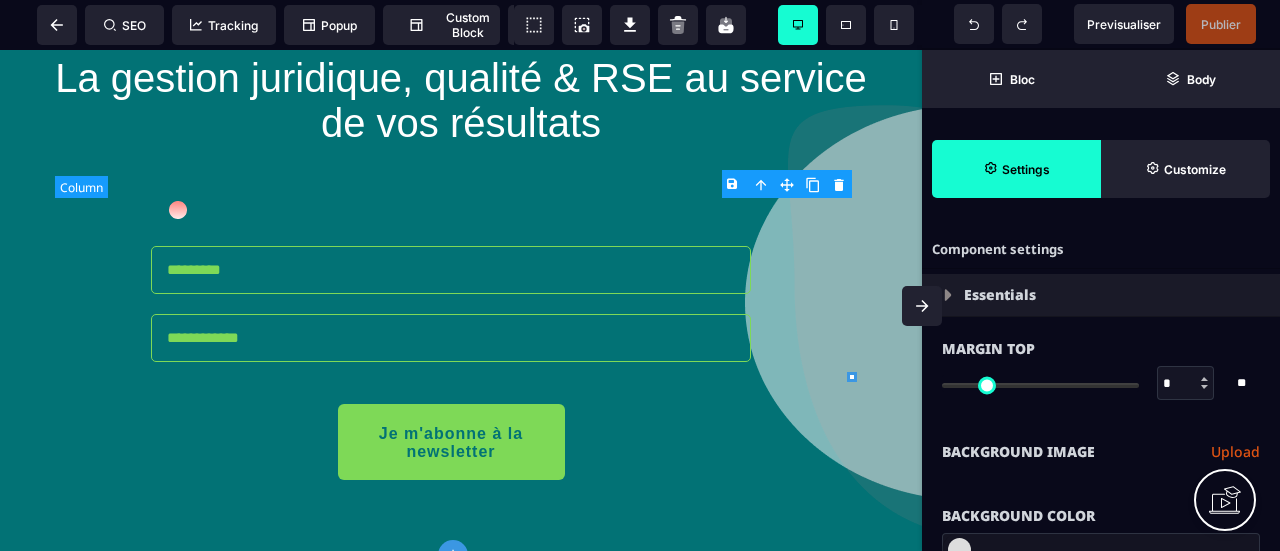 type on "*" 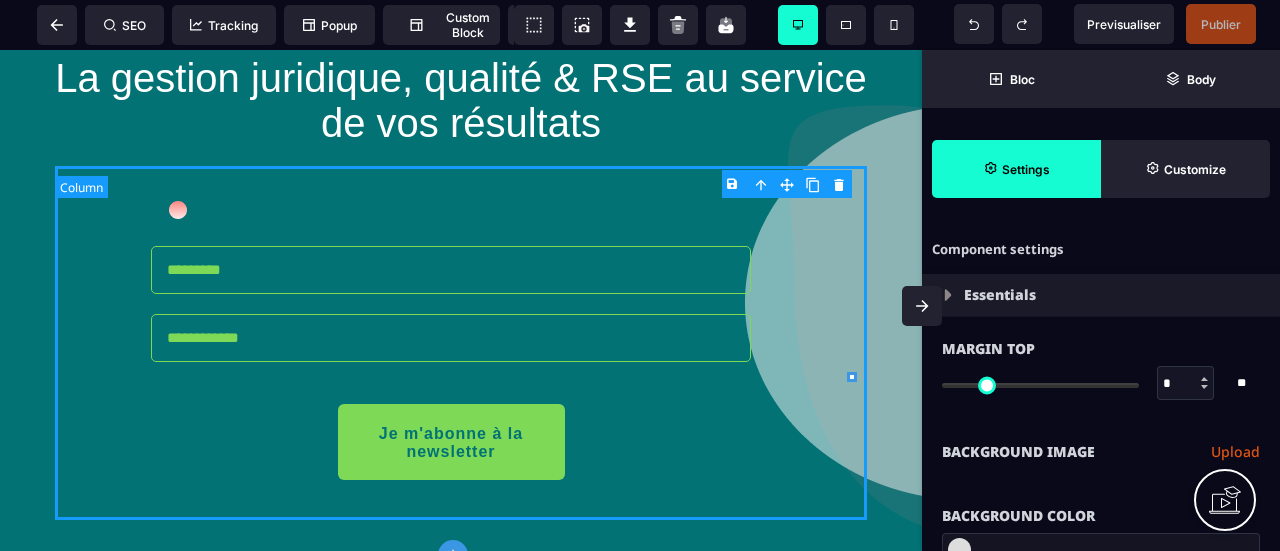type on "*" 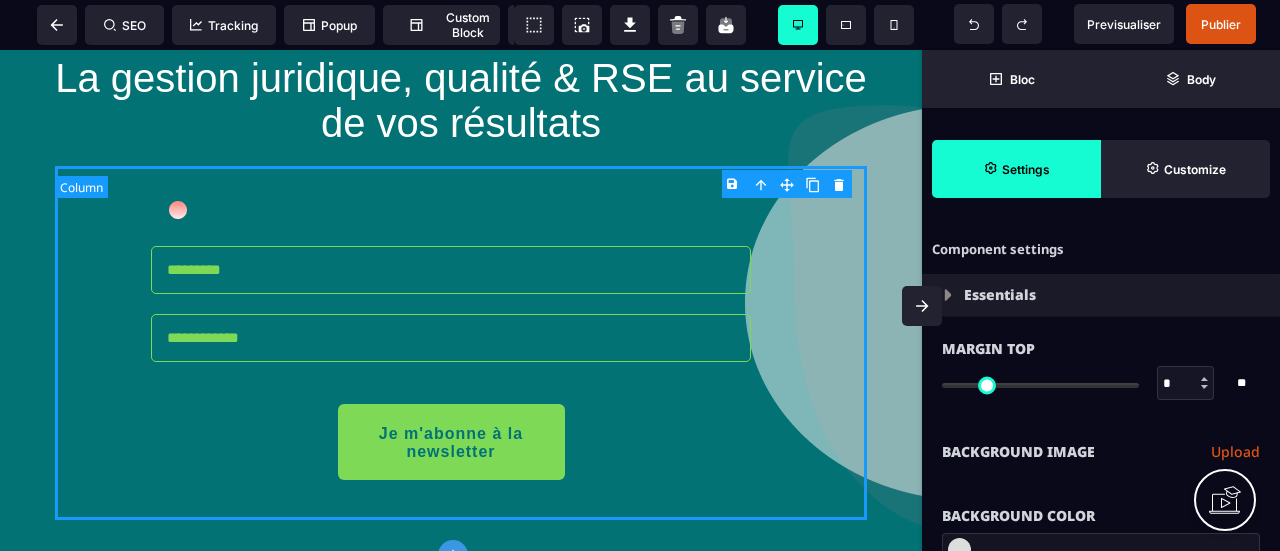 click on "Je m'abonne à la newsletter" at bounding box center (461, 343) 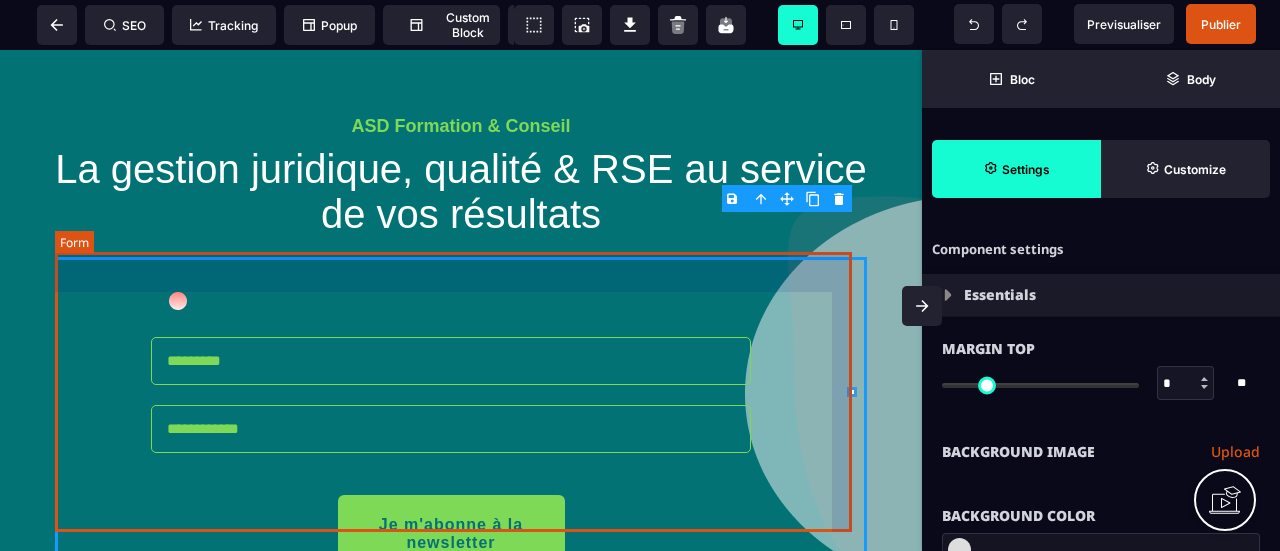 scroll, scrollTop: 0, scrollLeft: 0, axis: both 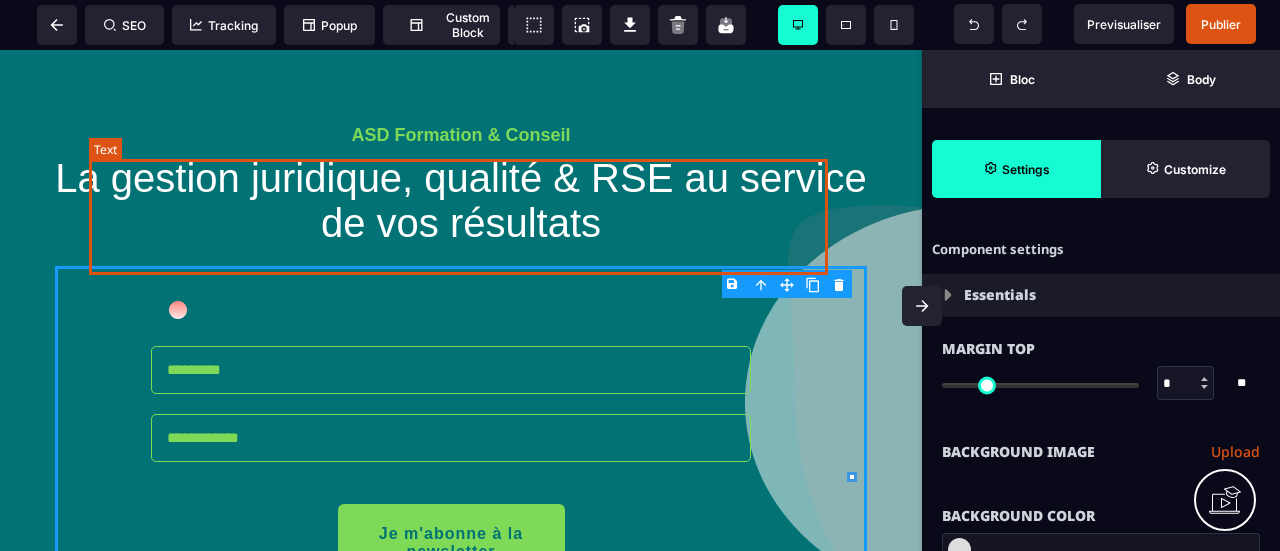 click on "La gestion juridique, qualité & RSE au service de vos résultats" at bounding box center [466, 200] 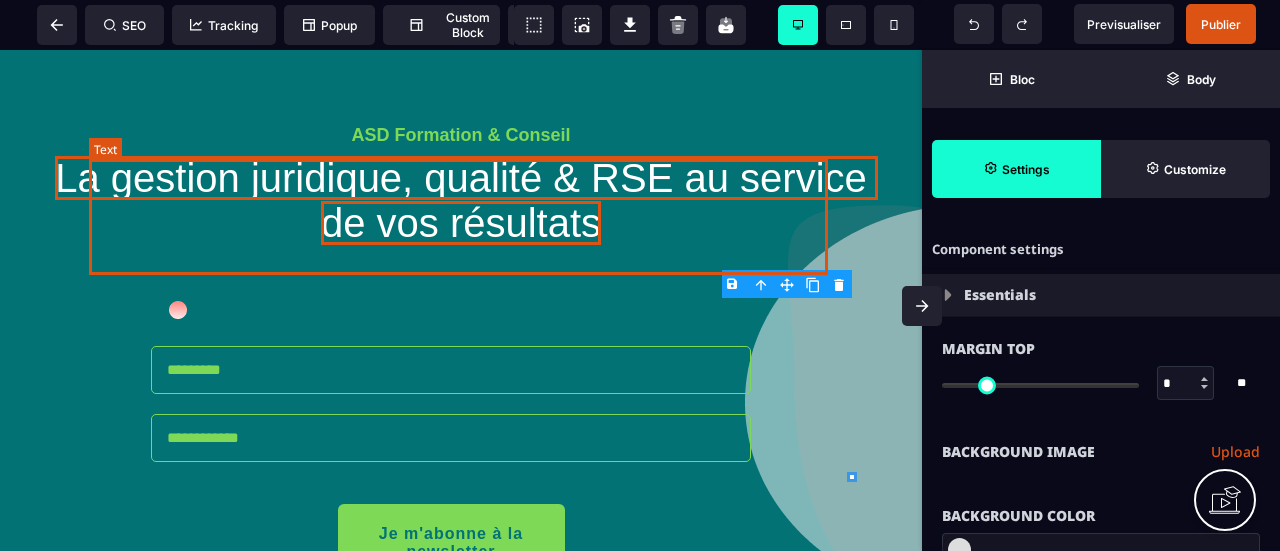 select 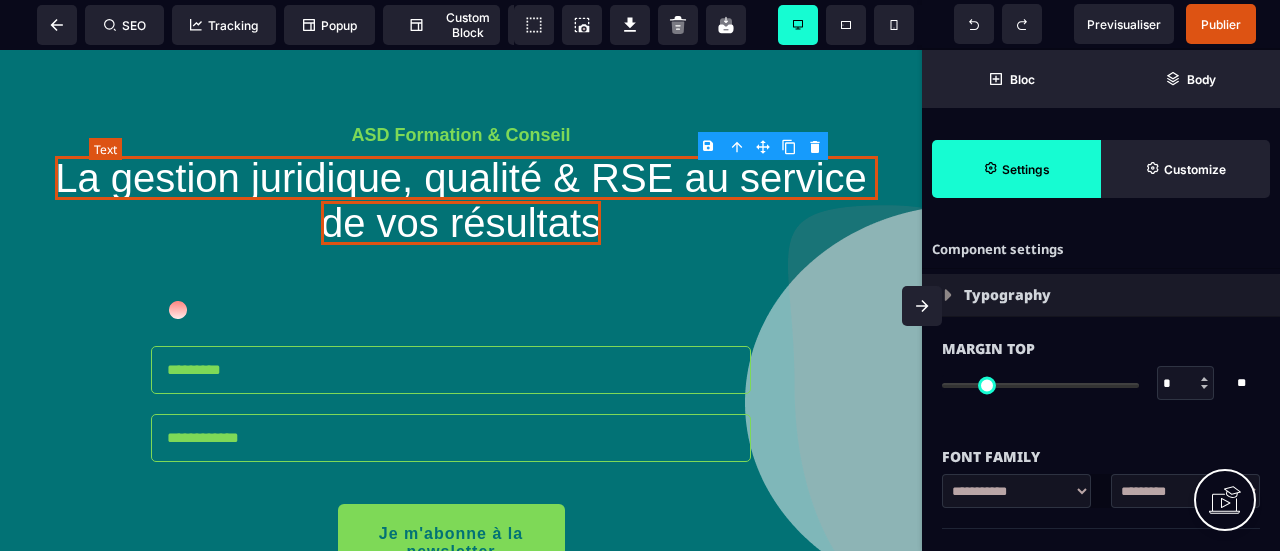 type on "*" 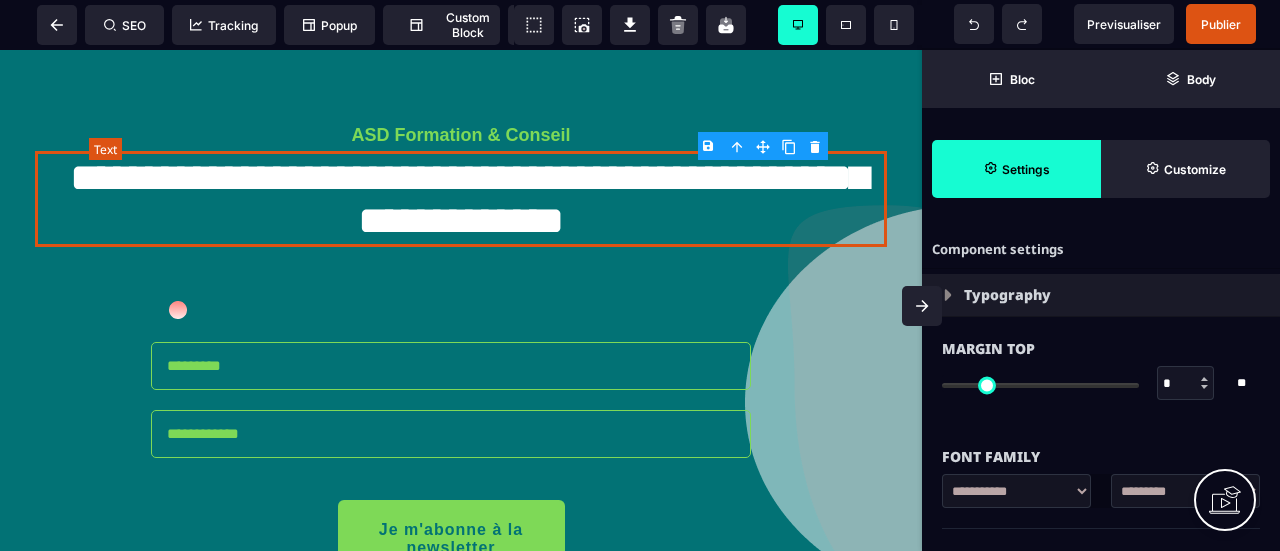 select on "***" 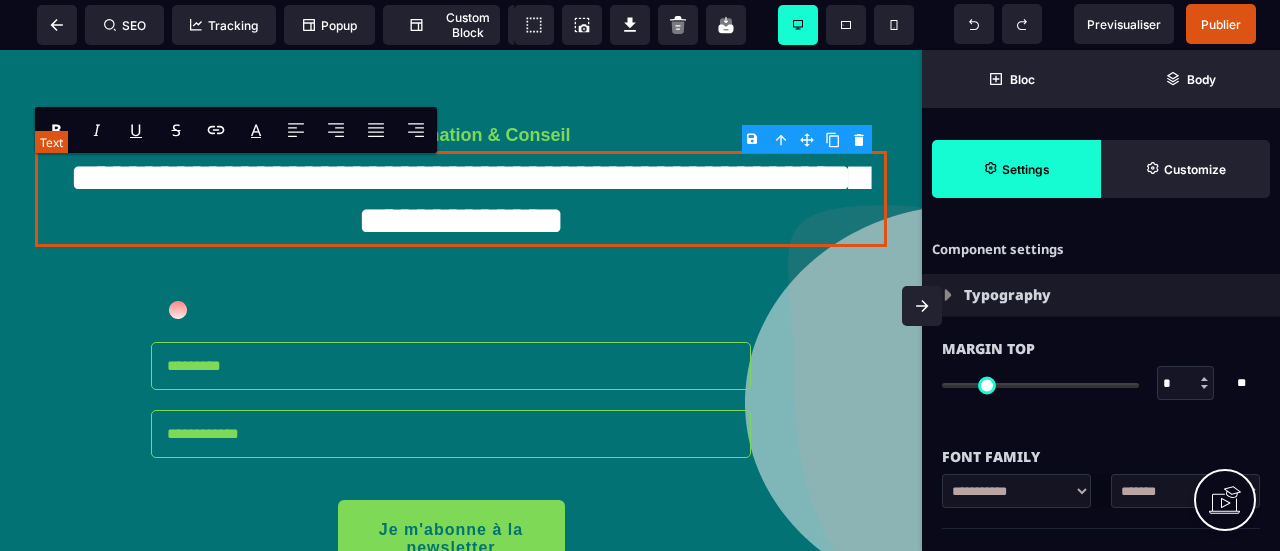 type on "*" 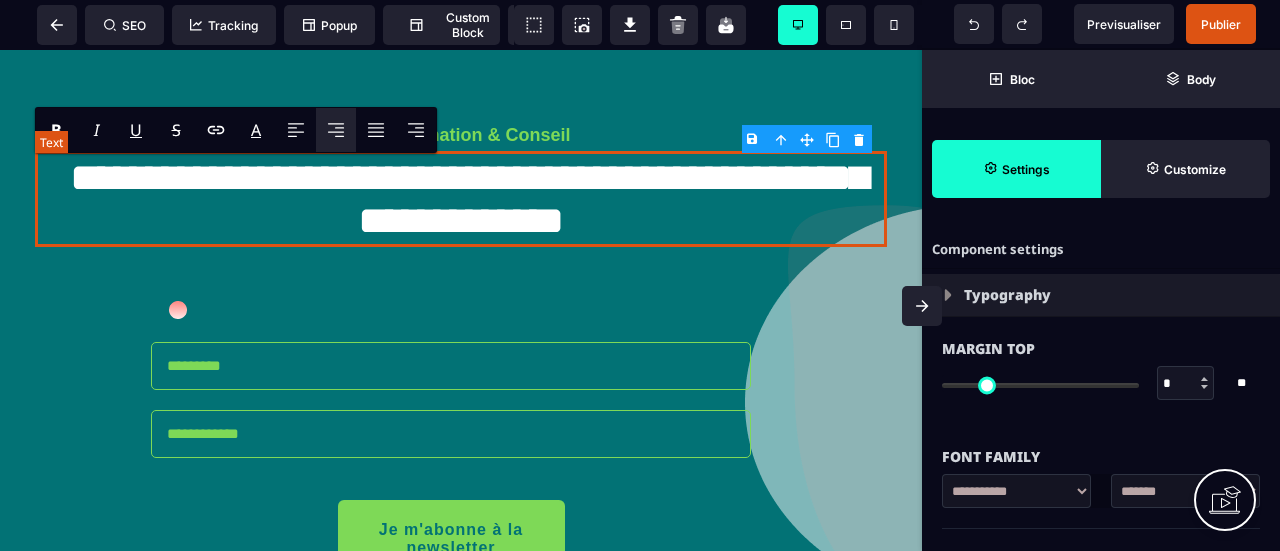 type 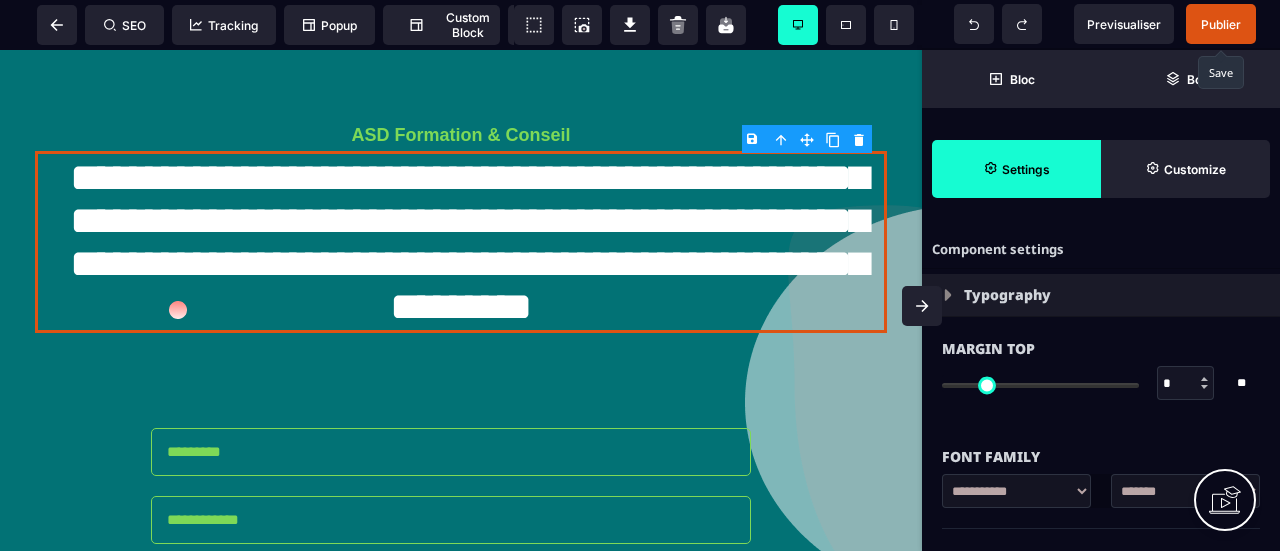 click on "Publier" at bounding box center (1221, 24) 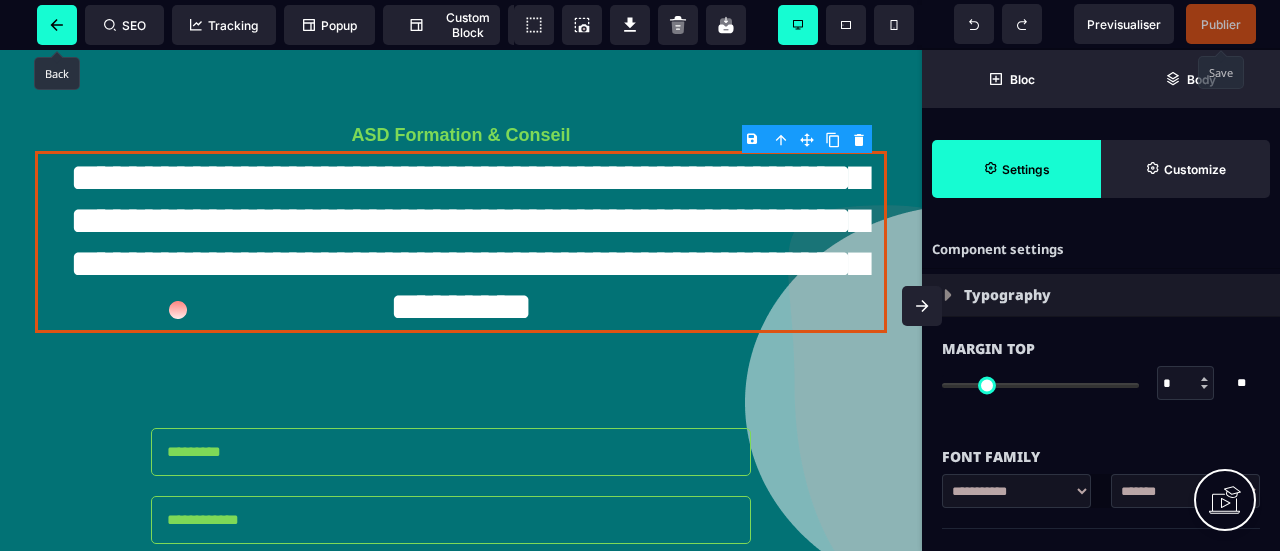 click at bounding box center [57, 25] 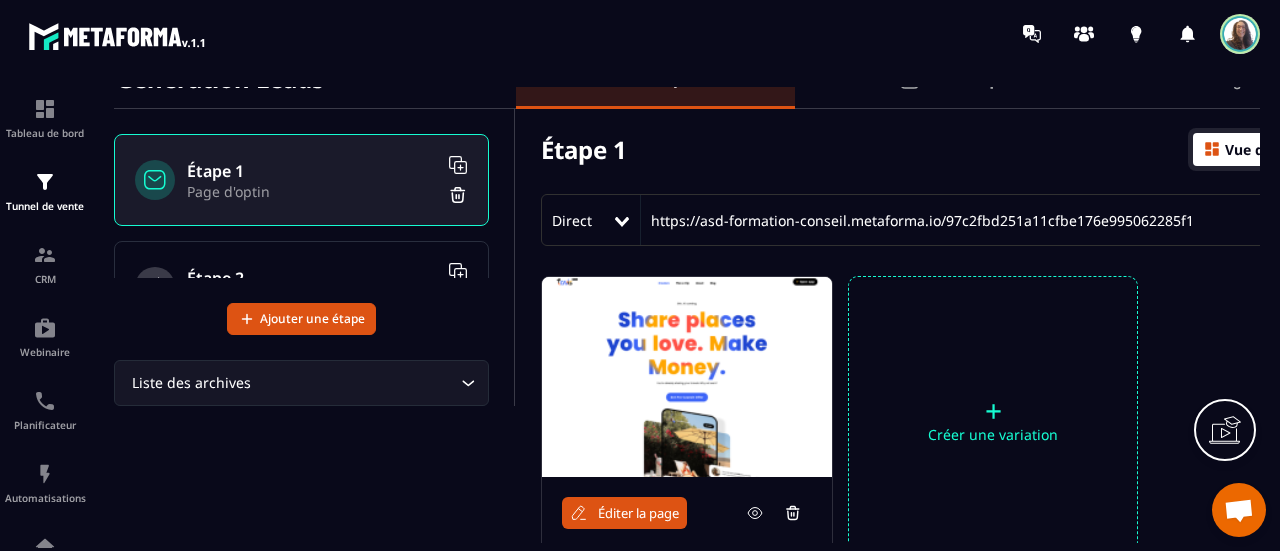 scroll, scrollTop: 200, scrollLeft: 0, axis: vertical 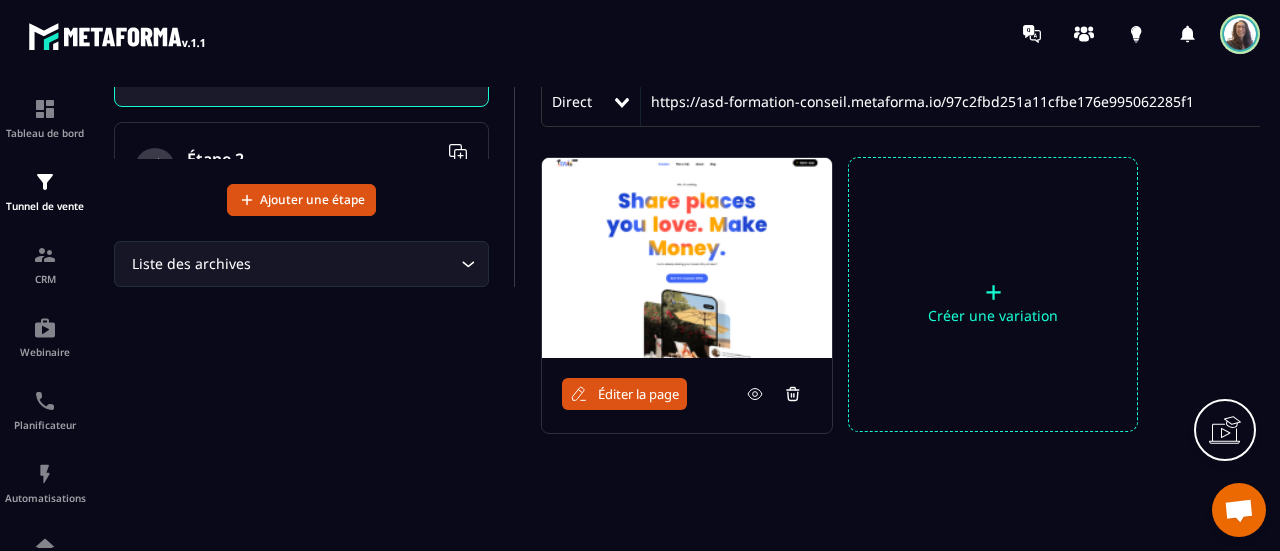 click 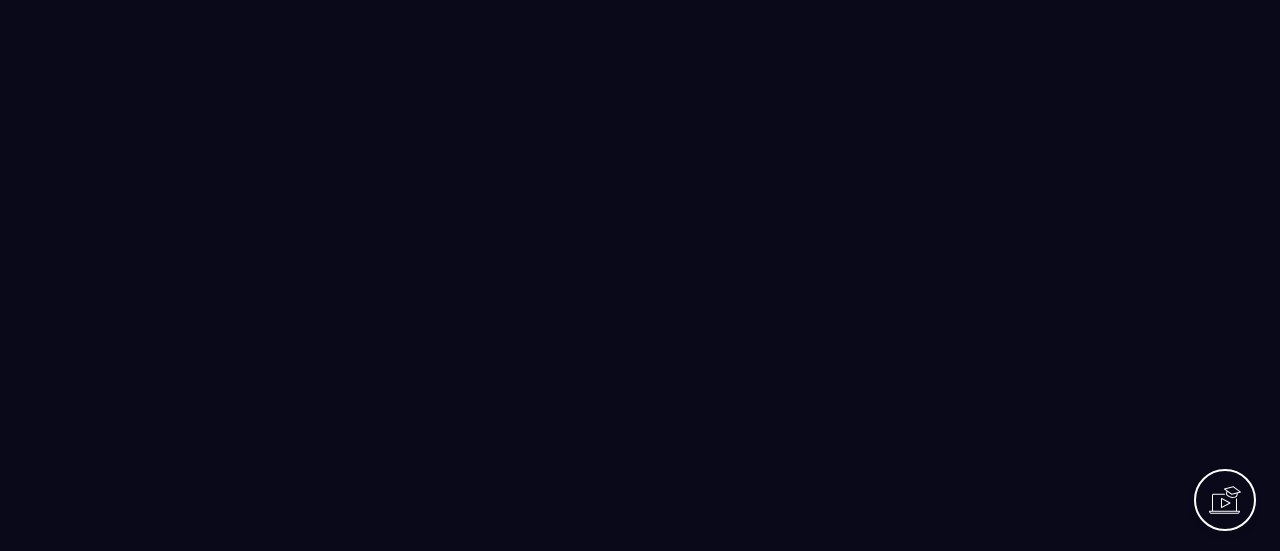 scroll, scrollTop: 0, scrollLeft: 0, axis: both 